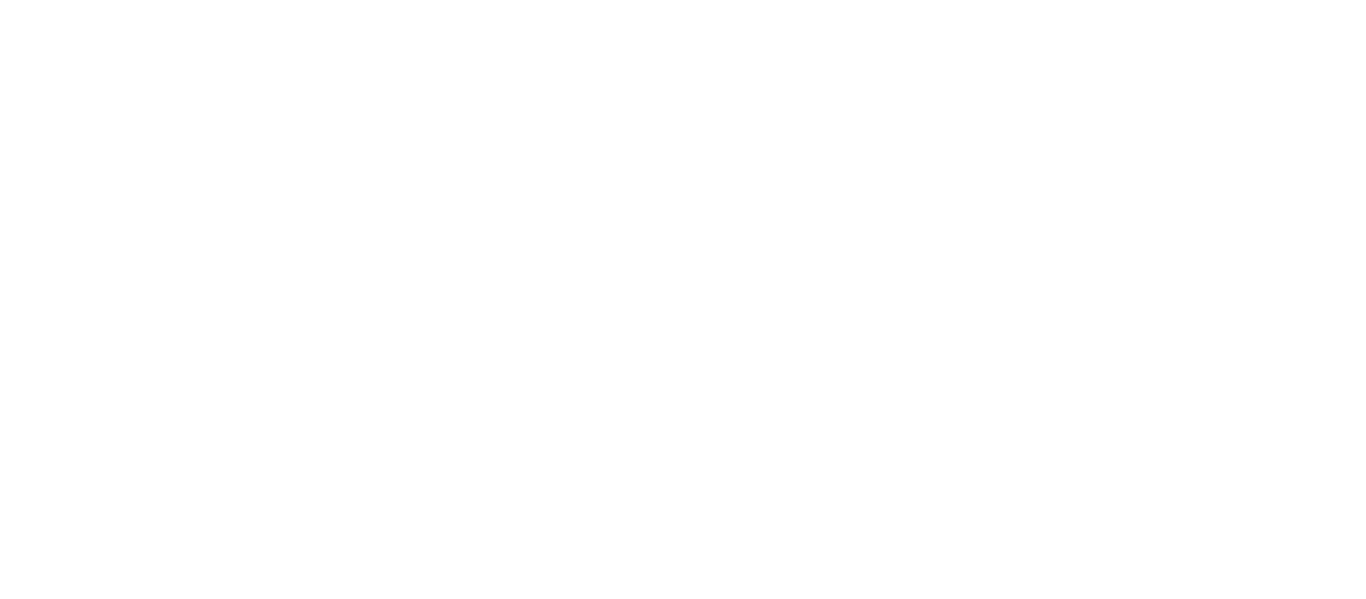 scroll, scrollTop: 0, scrollLeft: 0, axis: both 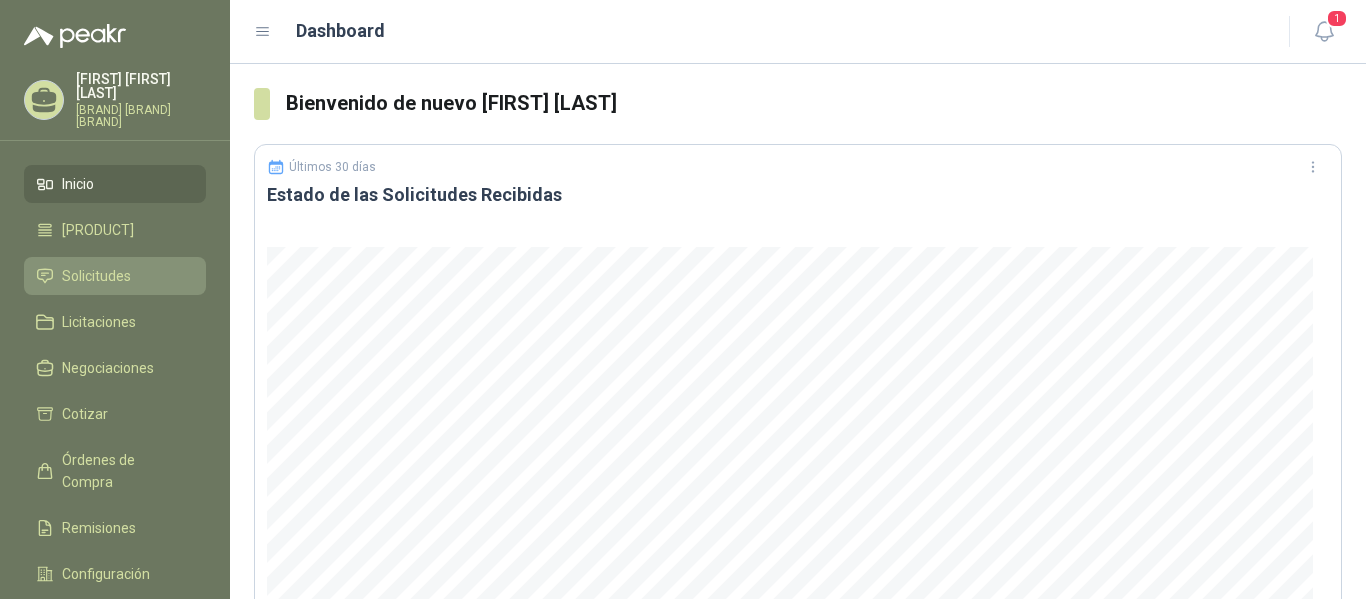 click on "Solicitudes" at bounding box center [96, 276] 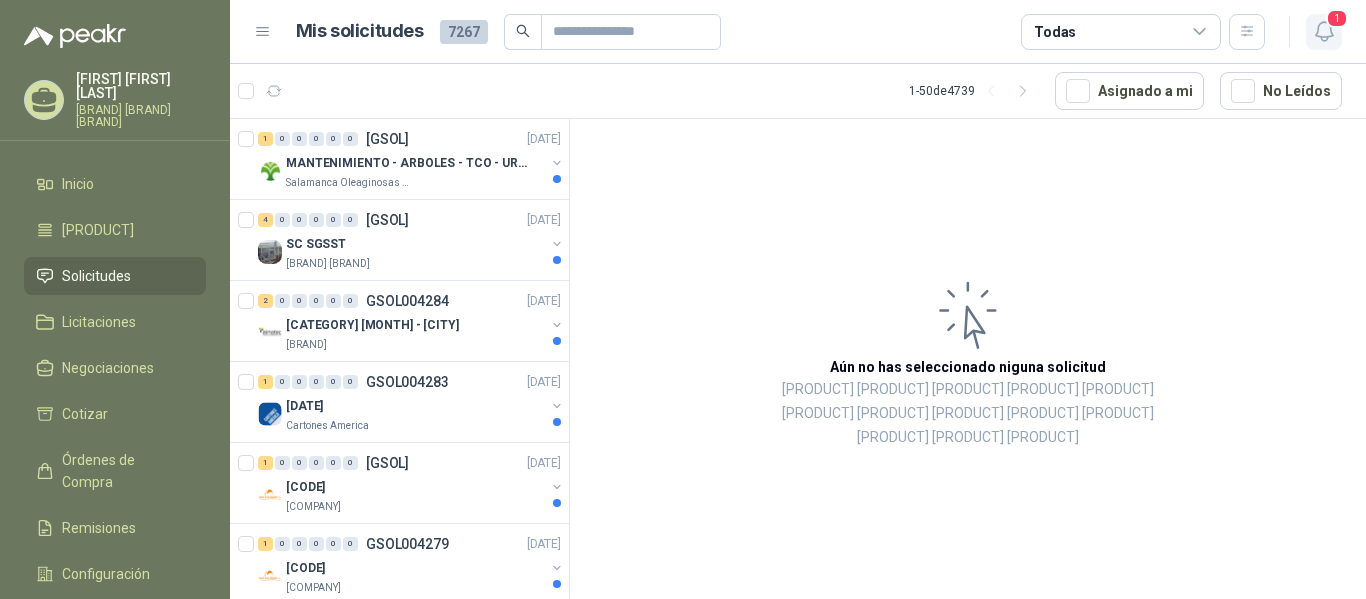 click on "1" at bounding box center [1324, 32] 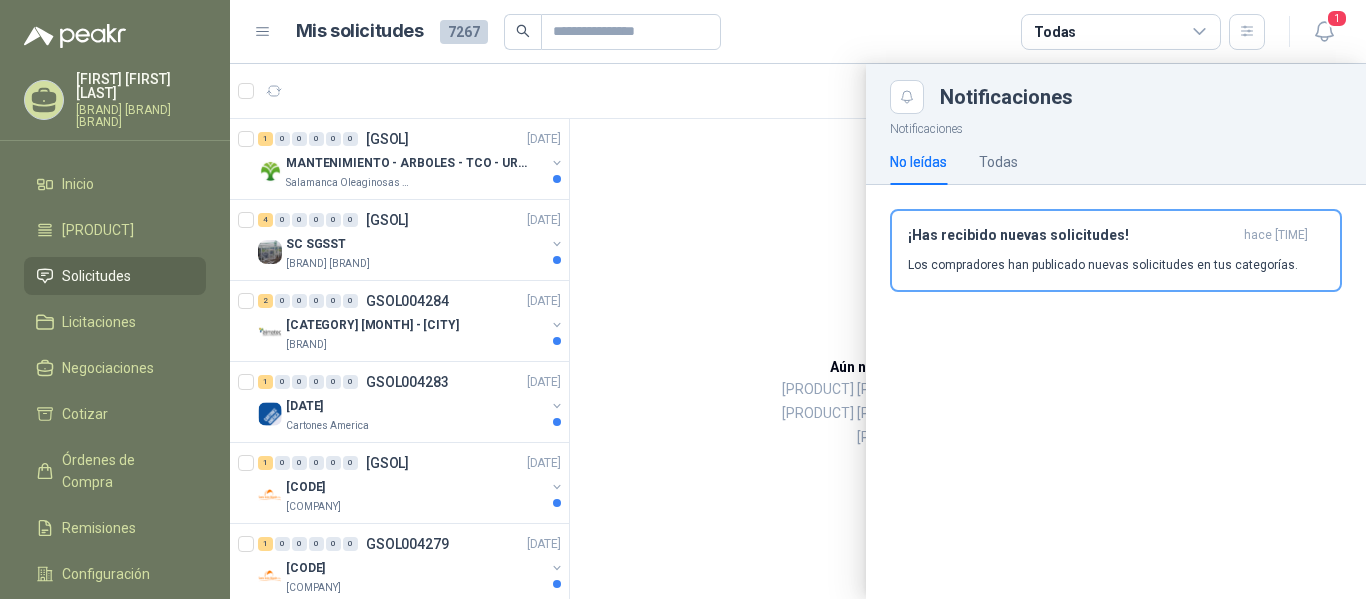 click at bounding box center [798, 331] 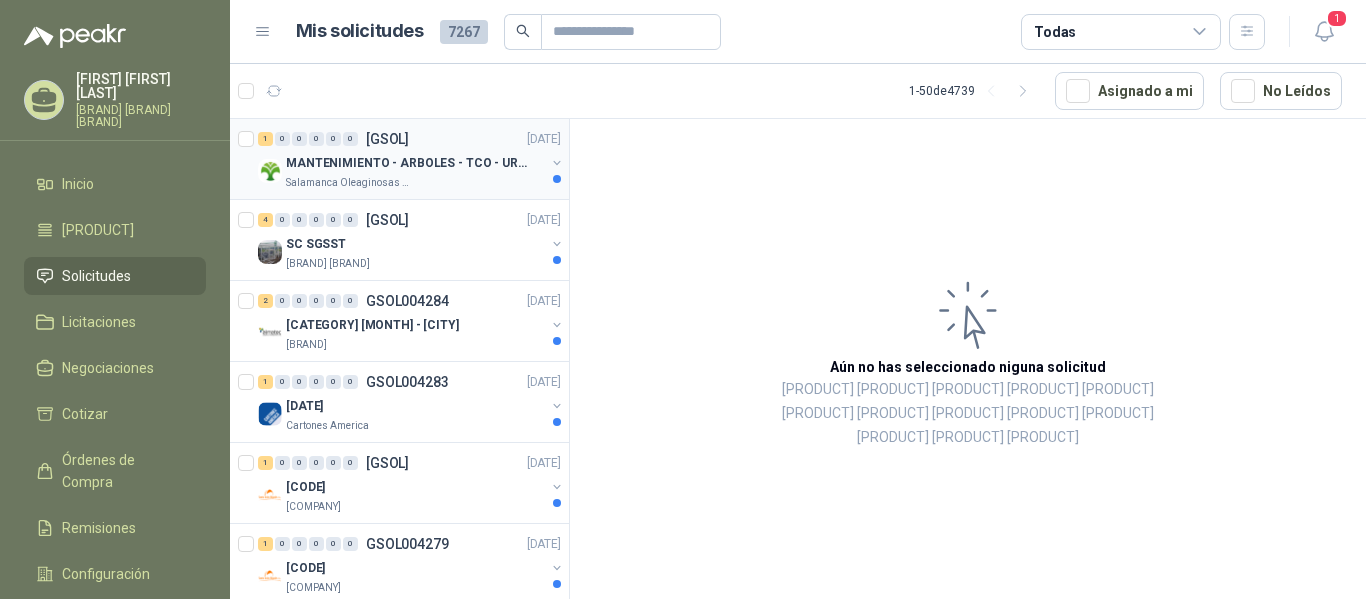 click on "Salamanca Oleaginosas SAS" at bounding box center [349, 183] 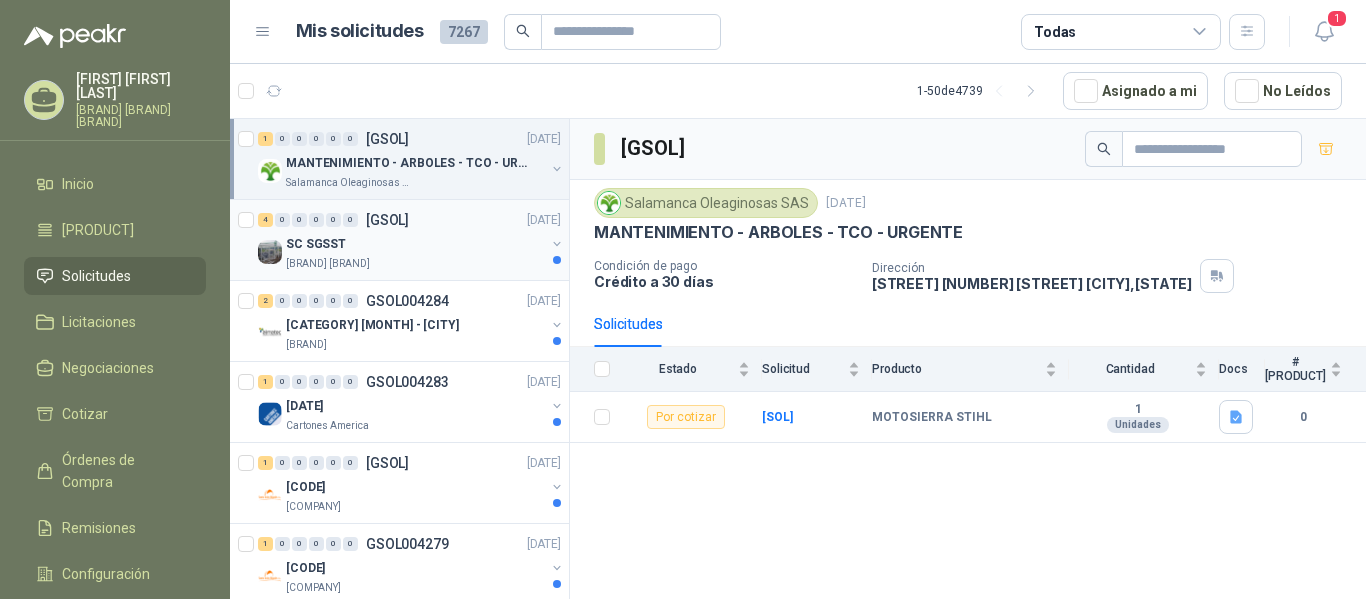 click on "SC SGSST" at bounding box center [316, 244] 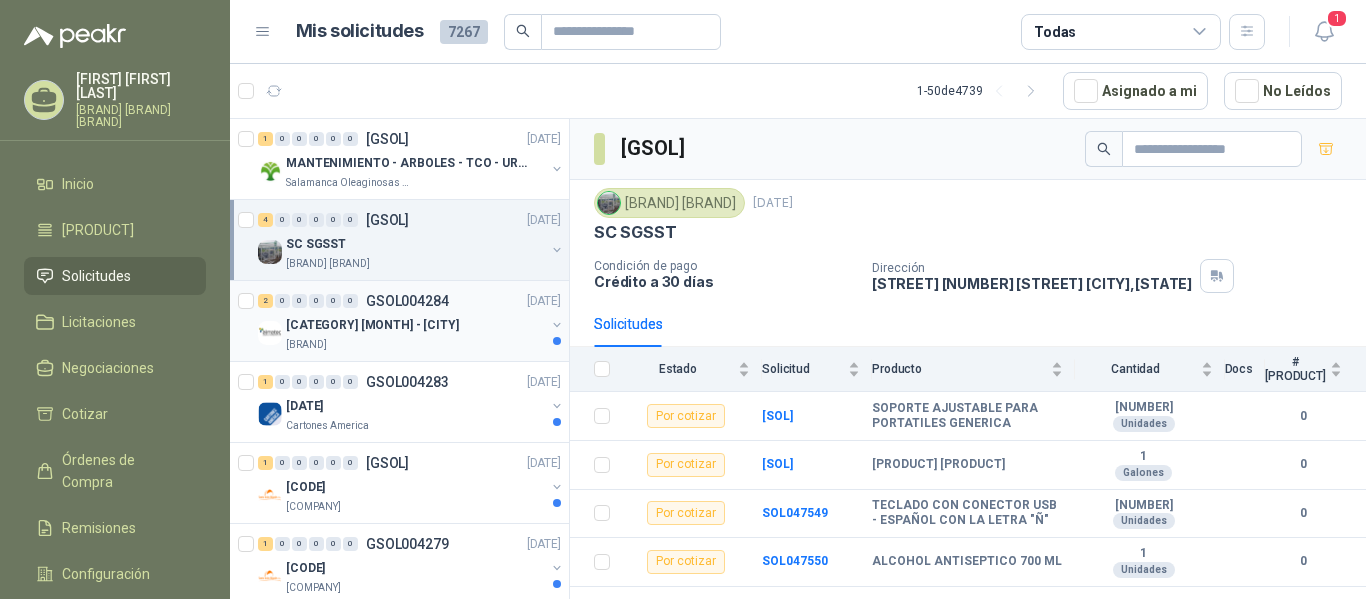 click on "[CATEGORY] [MONTH] - [CITY]" at bounding box center [415, 325] 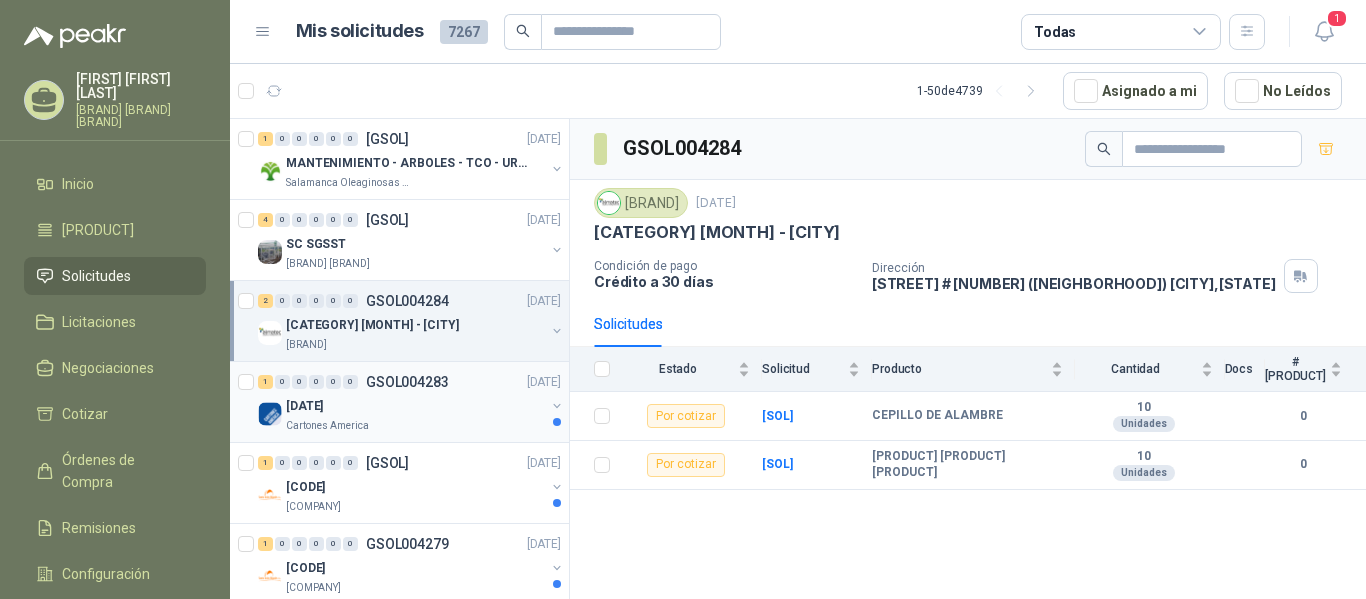 click on "[DATE]" at bounding box center (415, 406) 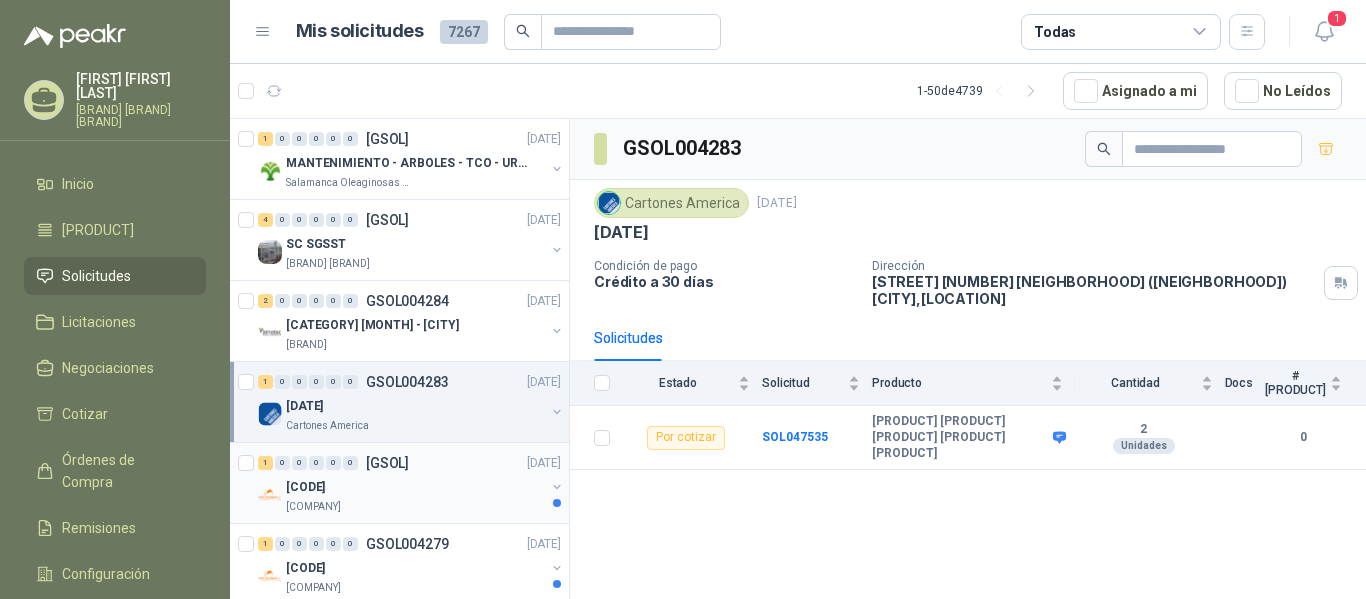 click on "[CODE]" at bounding box center (415, 487) 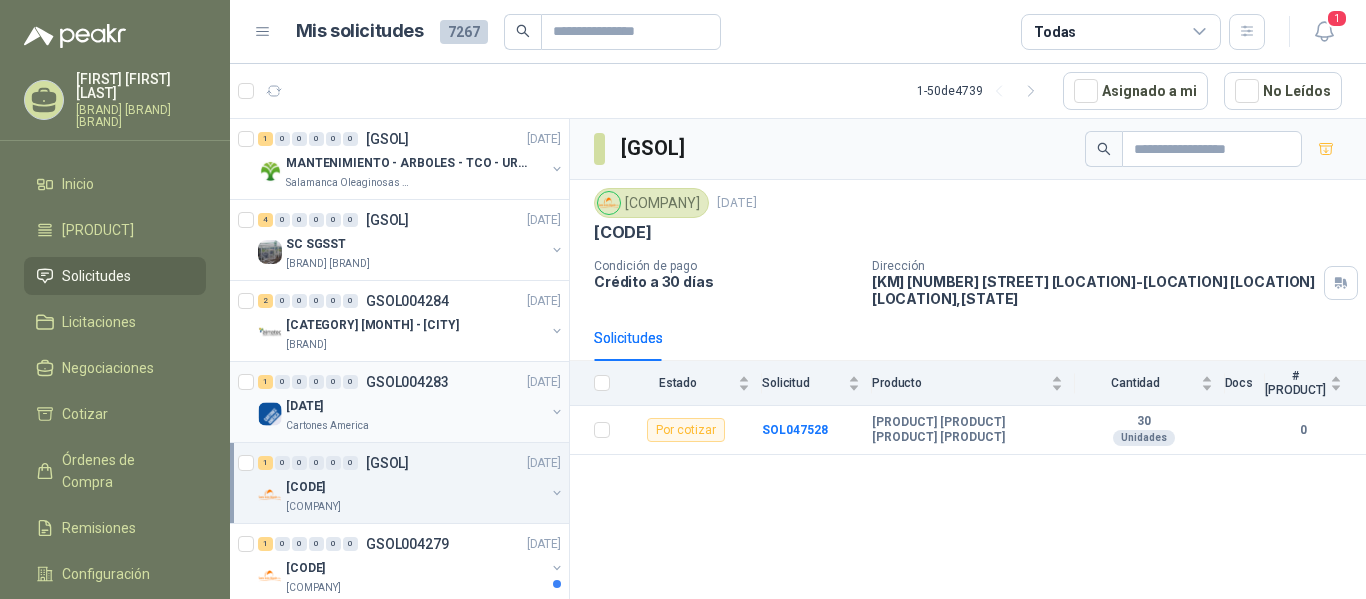 scroll, scrollTop: 200, scrollLeft: 0, axis: vertical 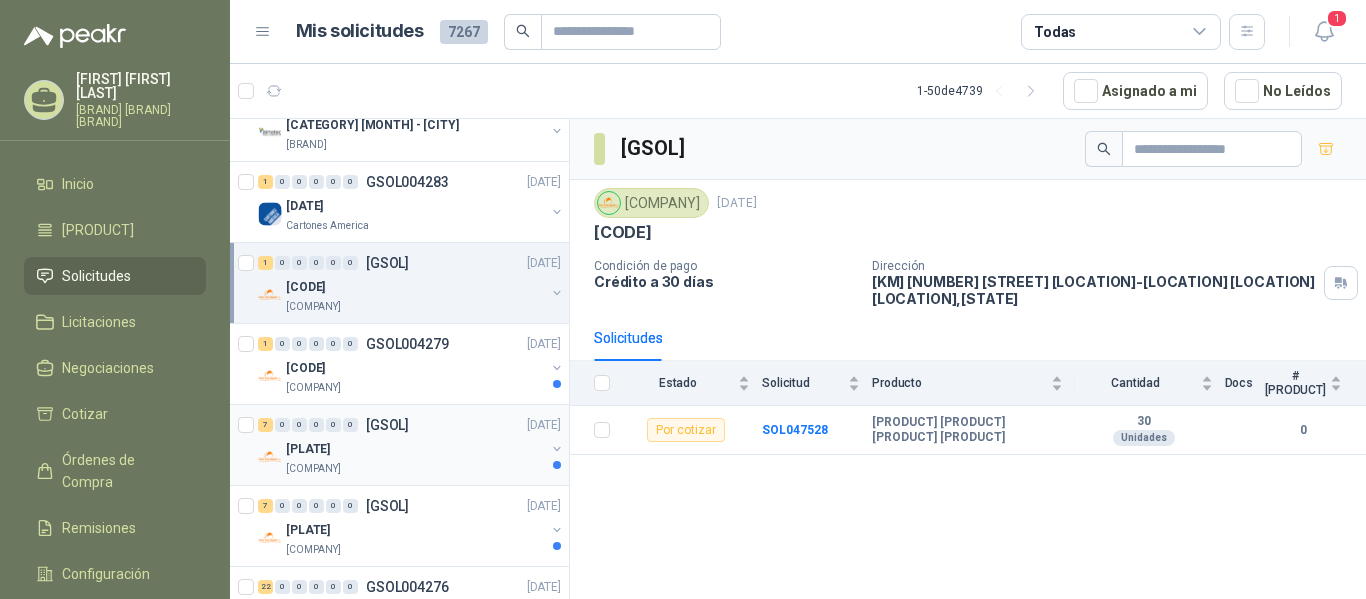 click on "[PLATE]" at bounding box center (415, 449) 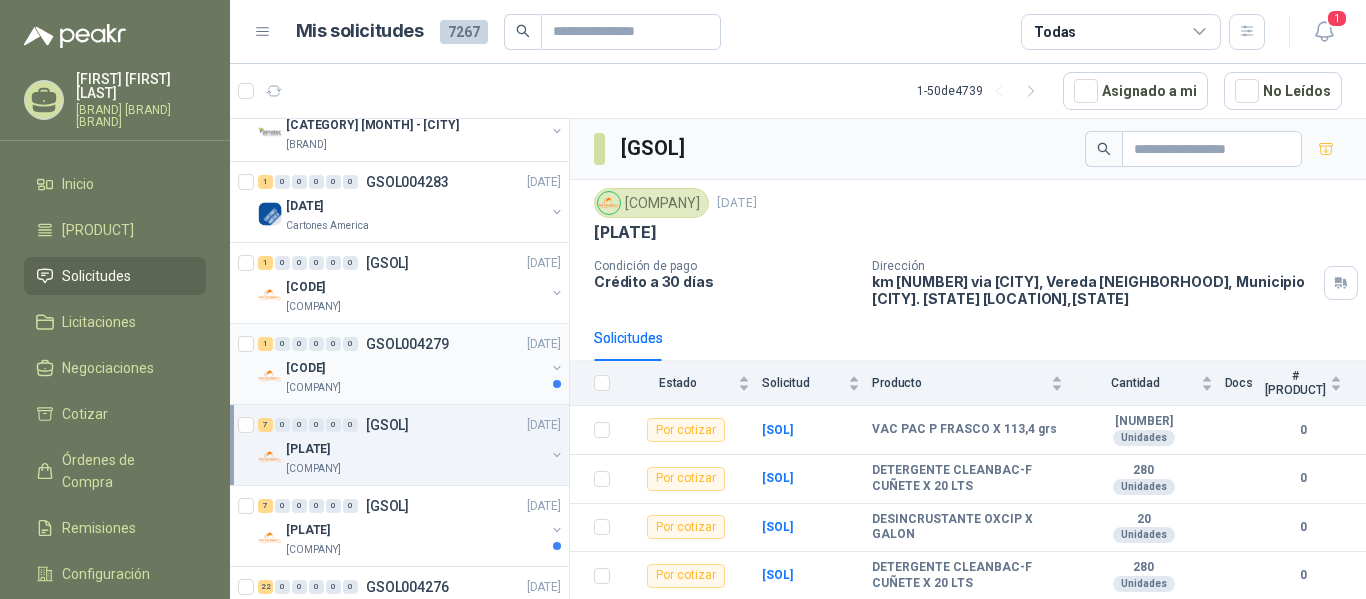 click on "[COMPANY]" at bounding box center [415, 388] 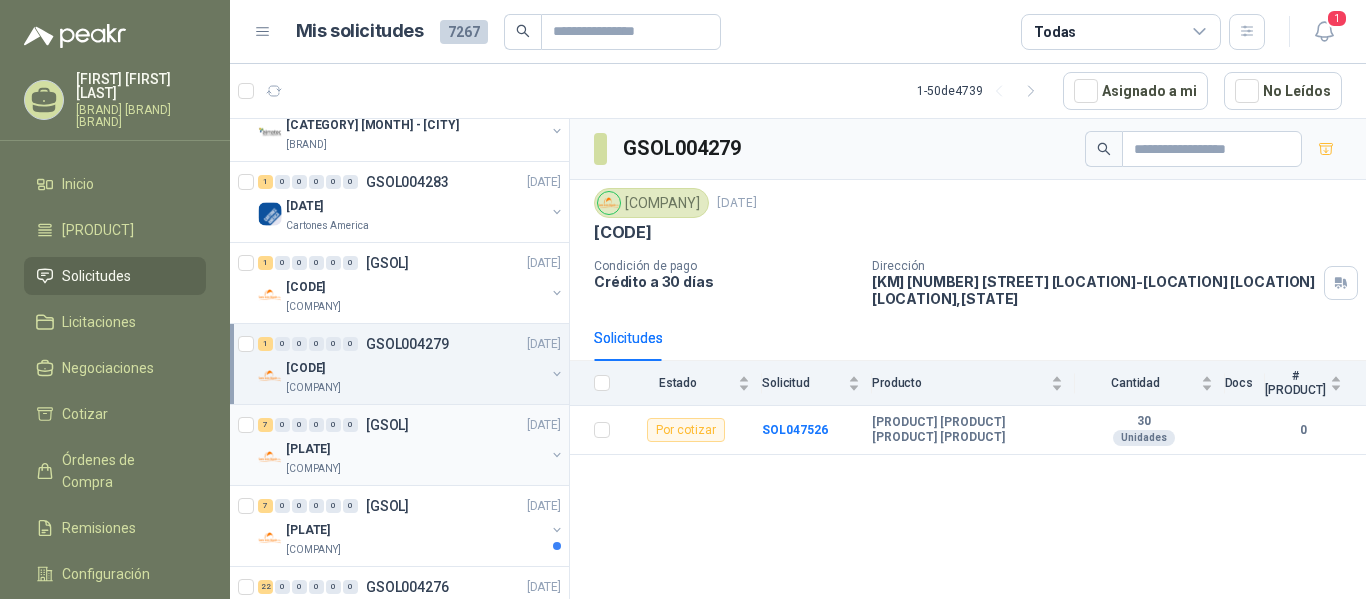 scroll, scrollTop: 400, scrollLeft: 0, axis: vertical 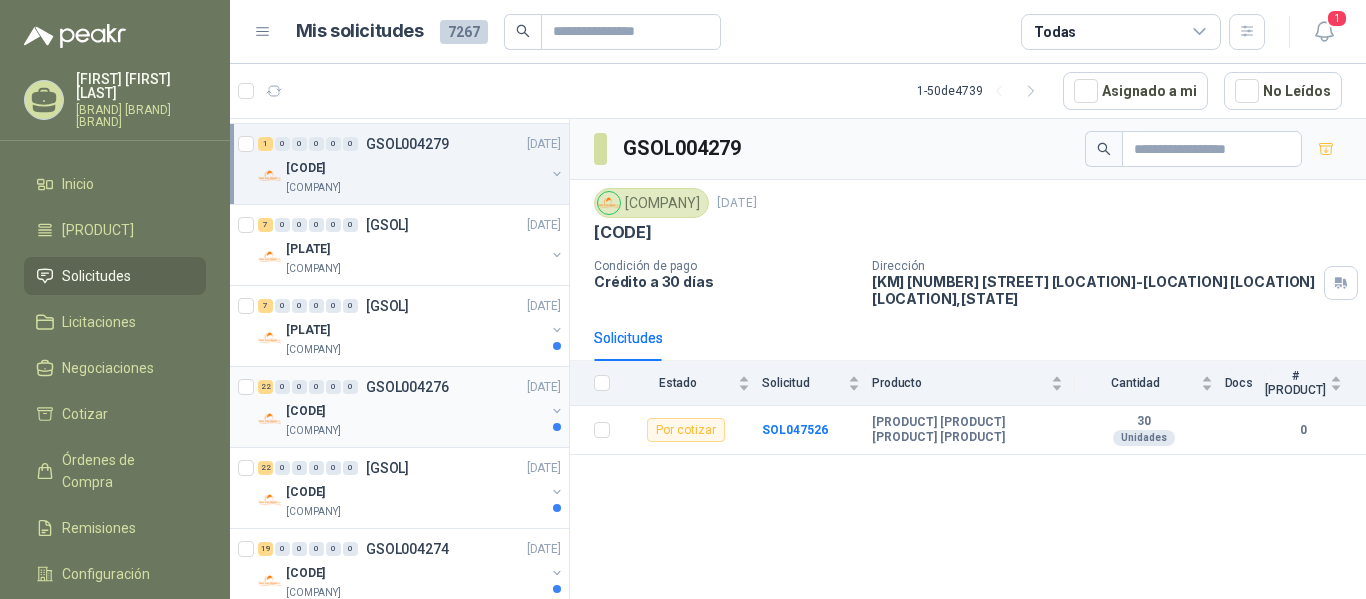 click on "[COMPANY]" at bounding box center (415, 431) 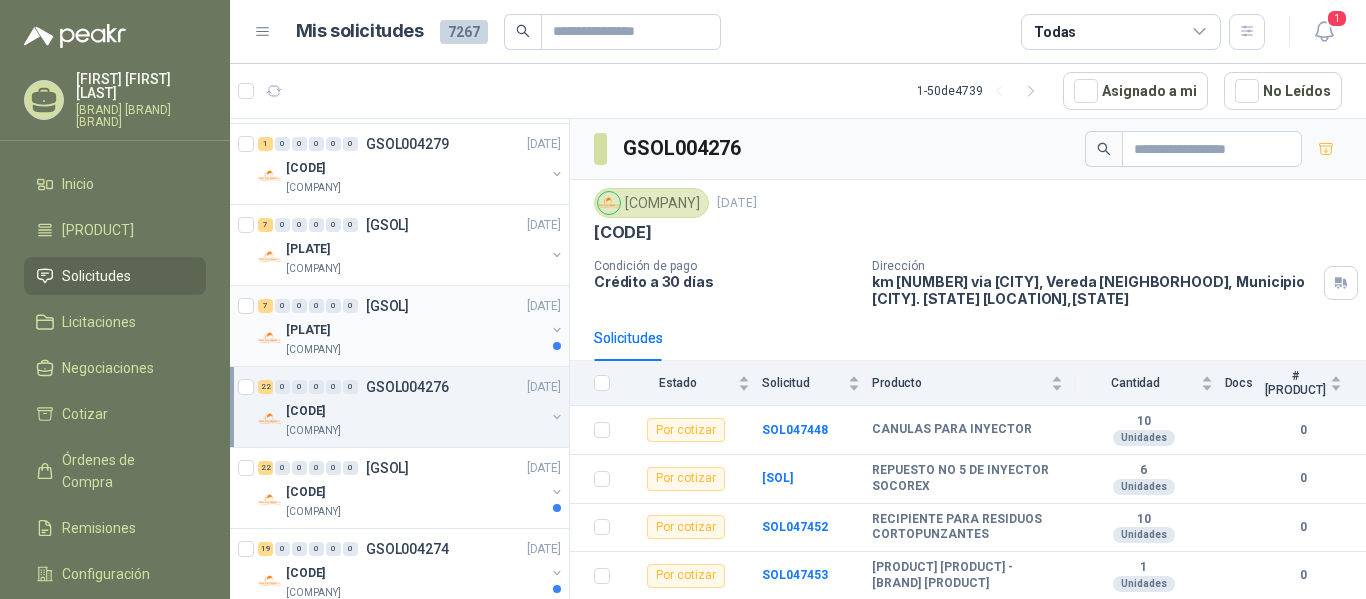 click on "[PLATE]" at bounding box center (415, 330) 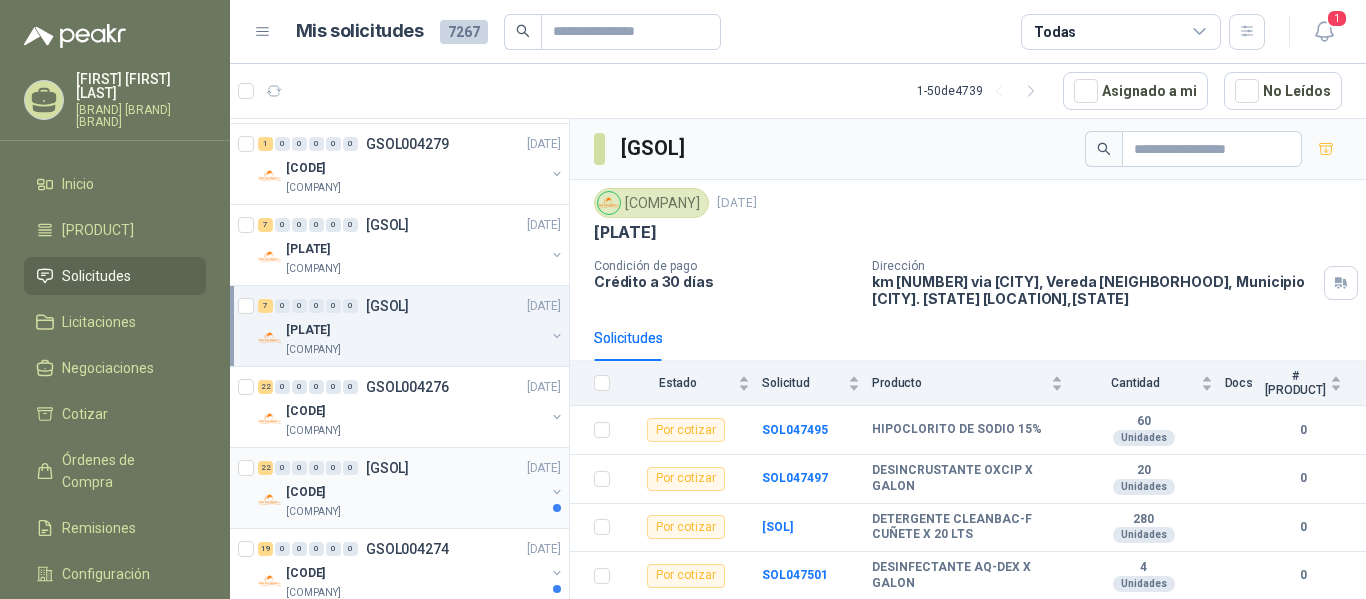 click on "[COMPANY]" at bounding box center (415, 512) 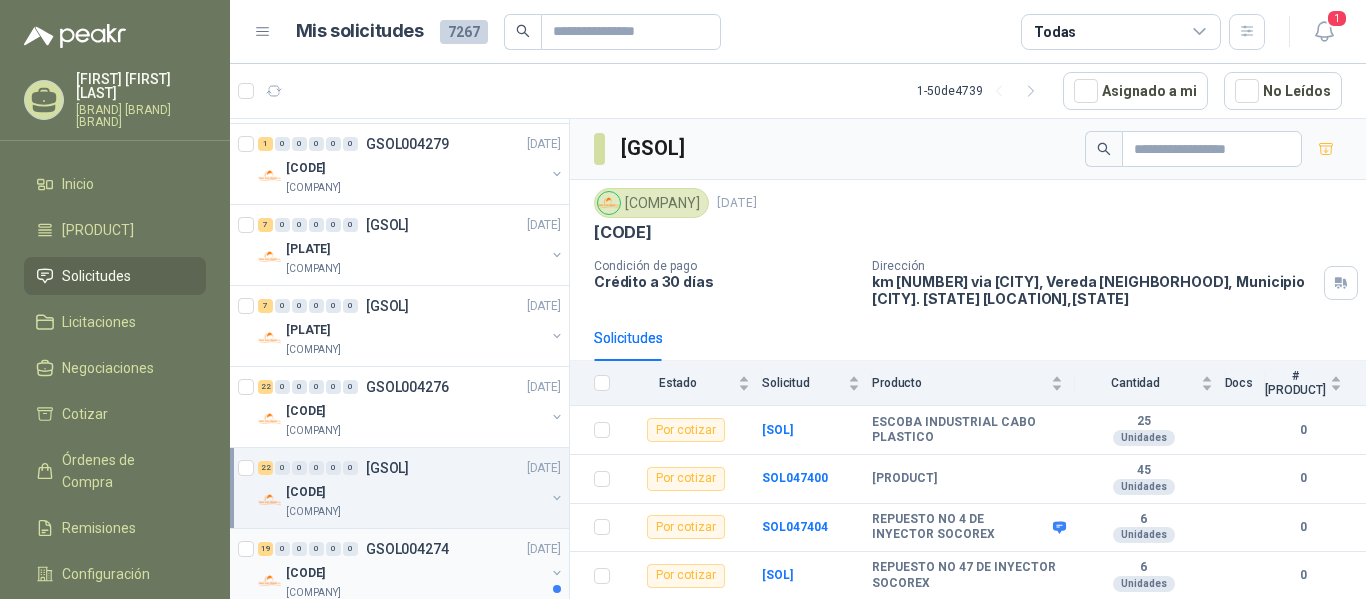scroll, scrollTop: 600, scrollLeft: 0, axis: vertical 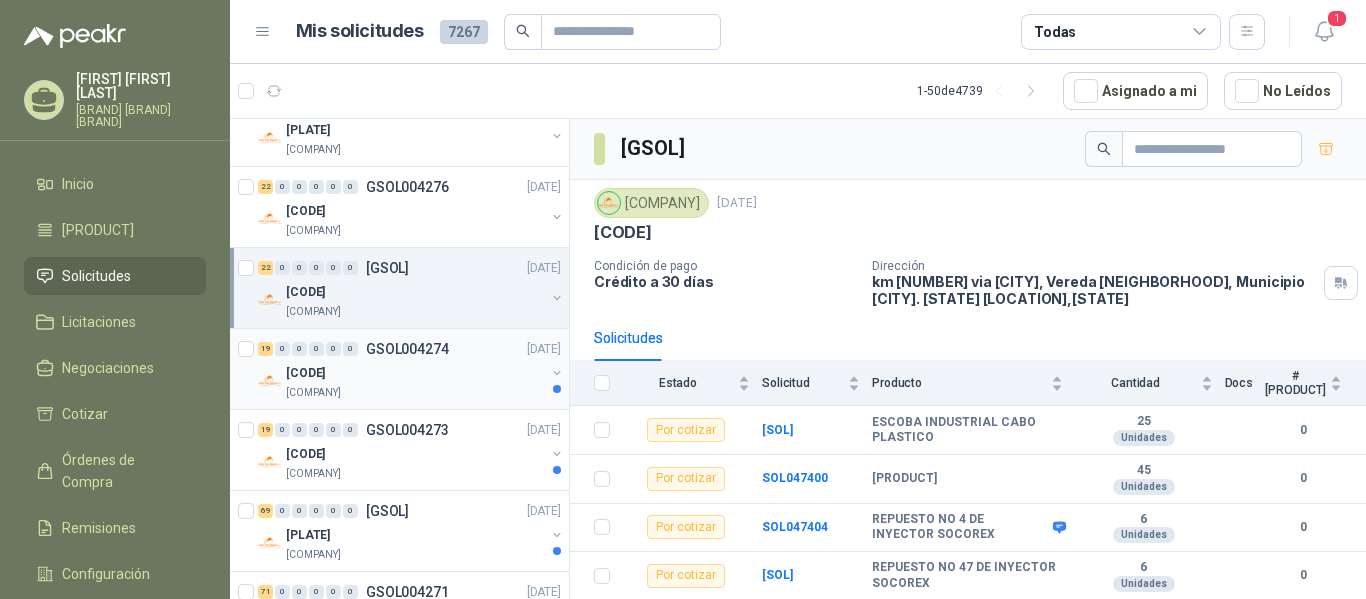 click on "[COMPANY]" at bounding box center (415, 393) 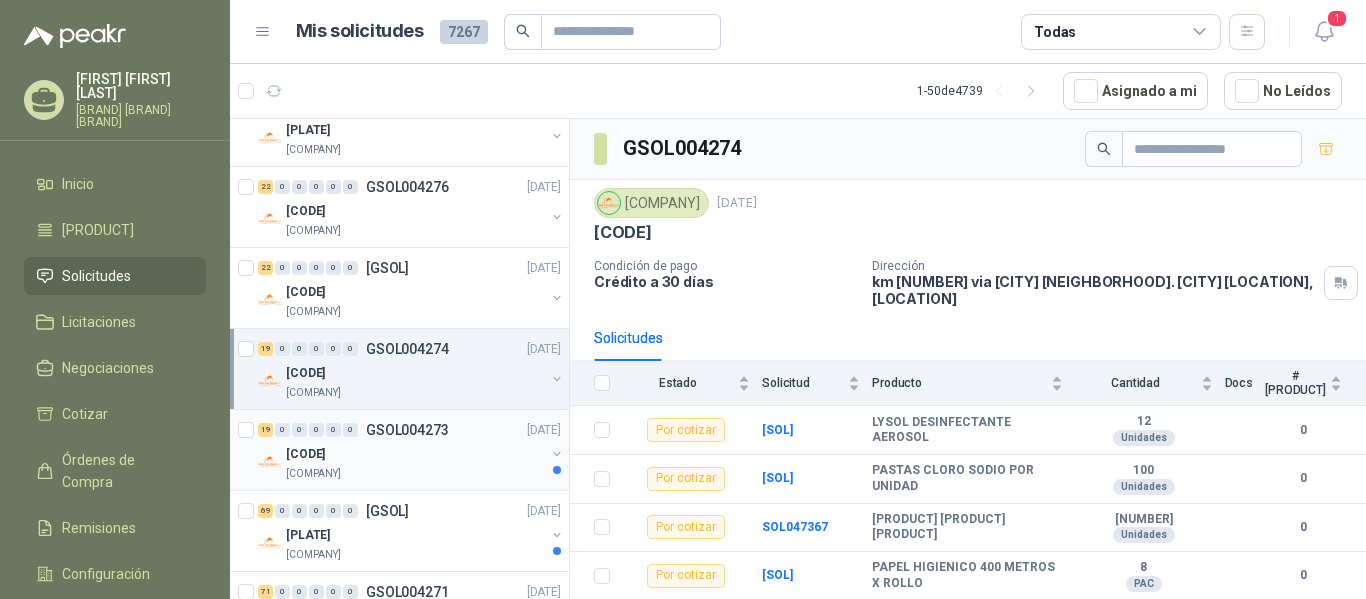 click on "[COMPANY]" at bounding box center [415, 474] 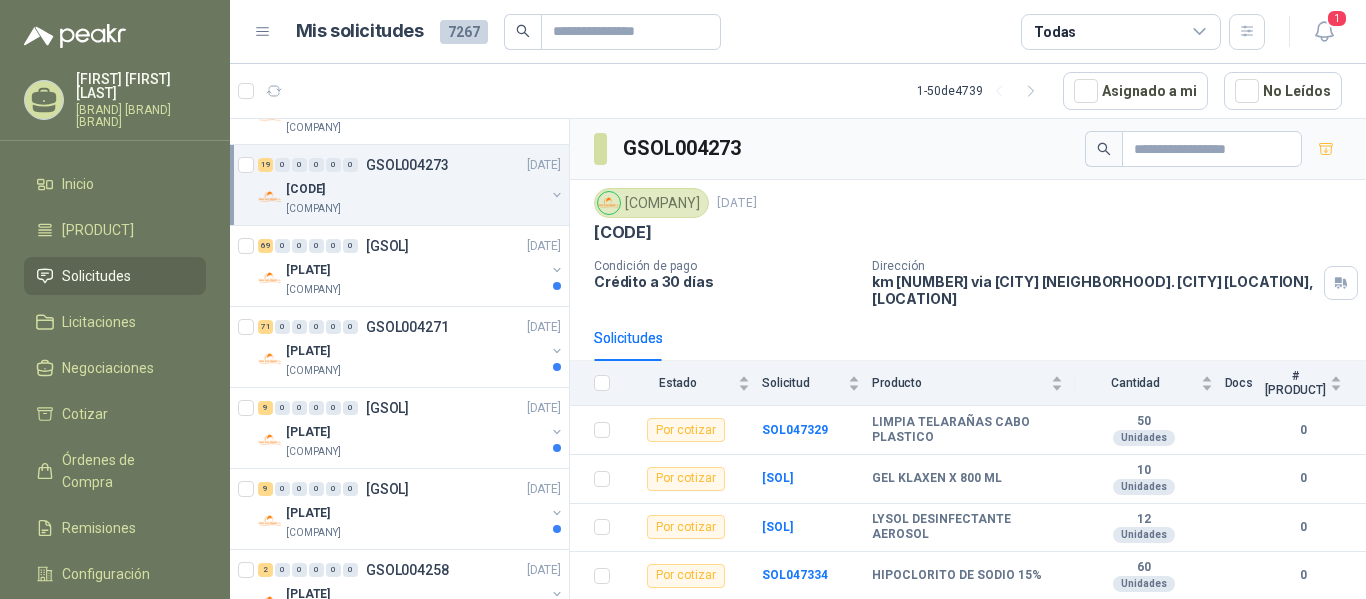 scroll, scrollTop: 900, scrollLeft: 0, axis: vertical 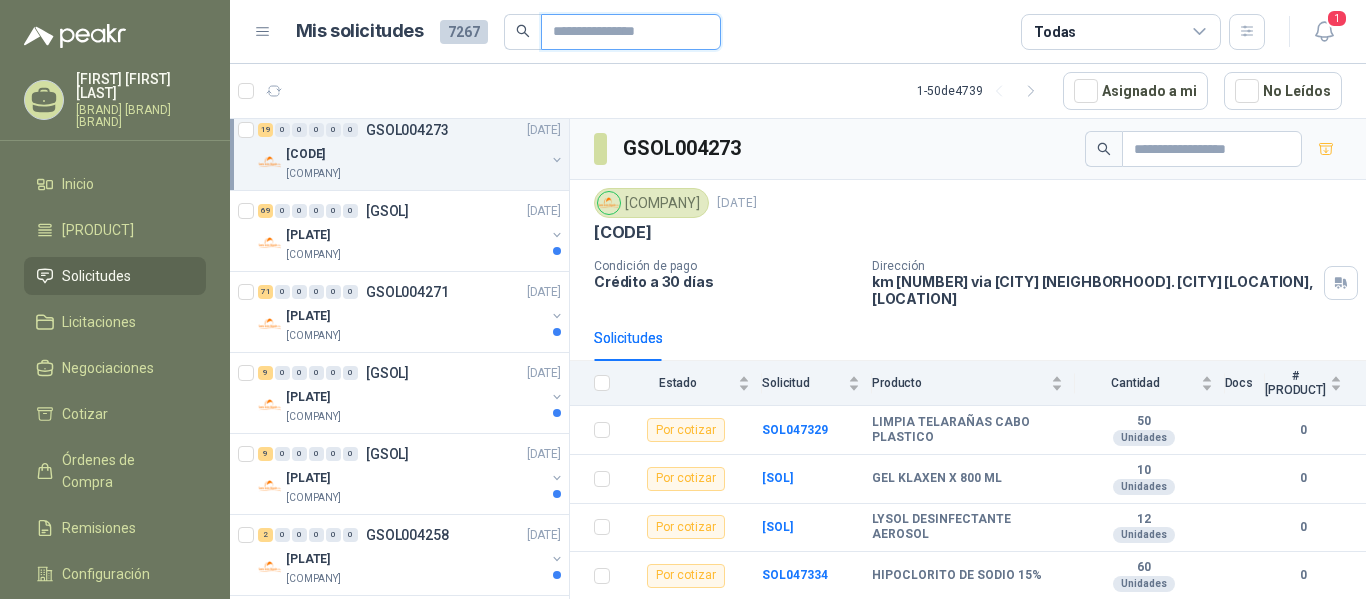 click at bounding box center (623, 32) 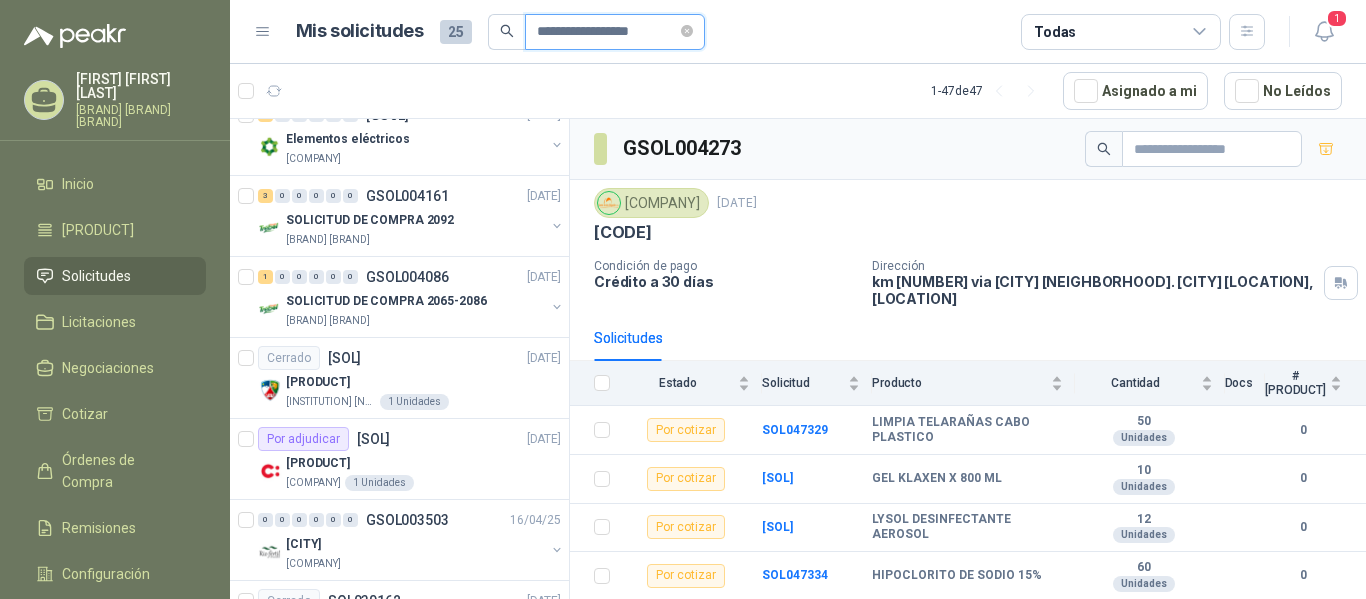 scroll, scrollTop: 0, scrollLeft: 0, axis: both 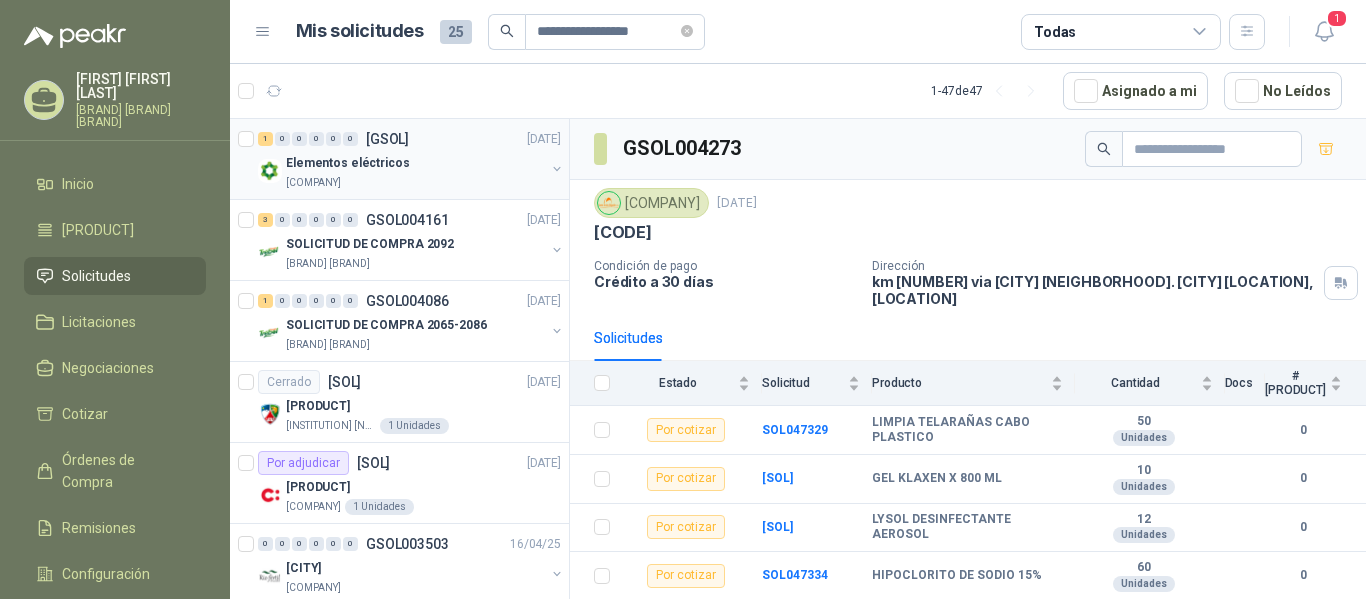 click on "[COMPANY]" at bounding box center [415, 183] 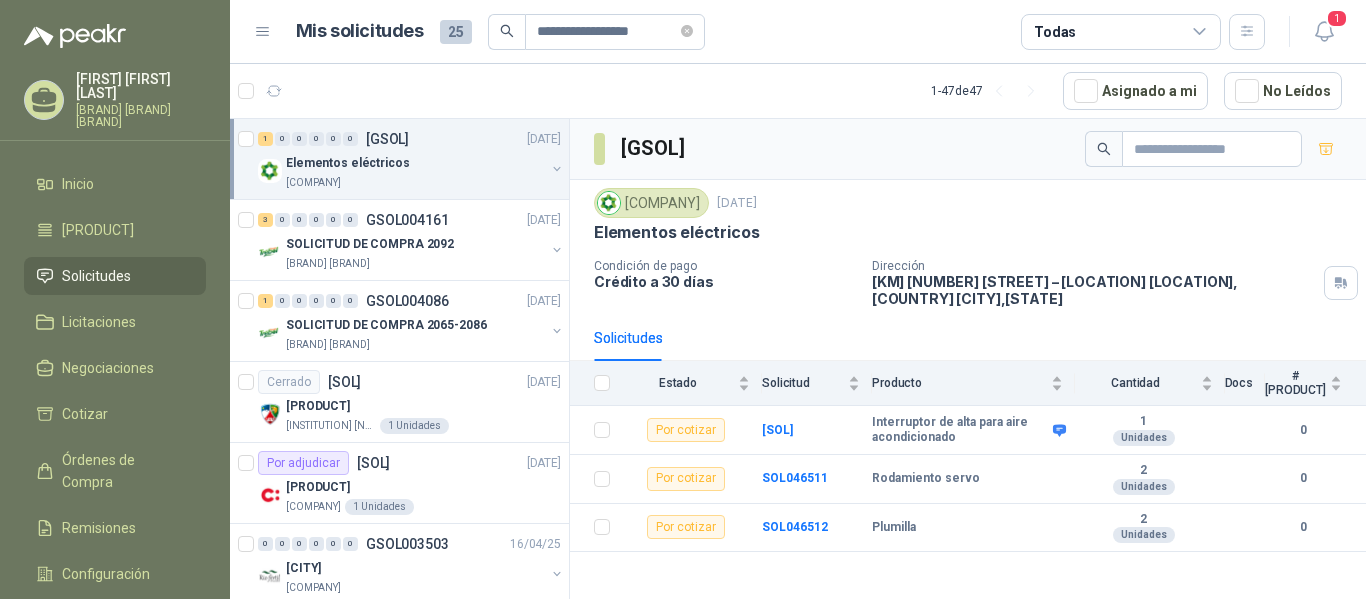 click on "Solicitudes" at bounding box center [96, 276] 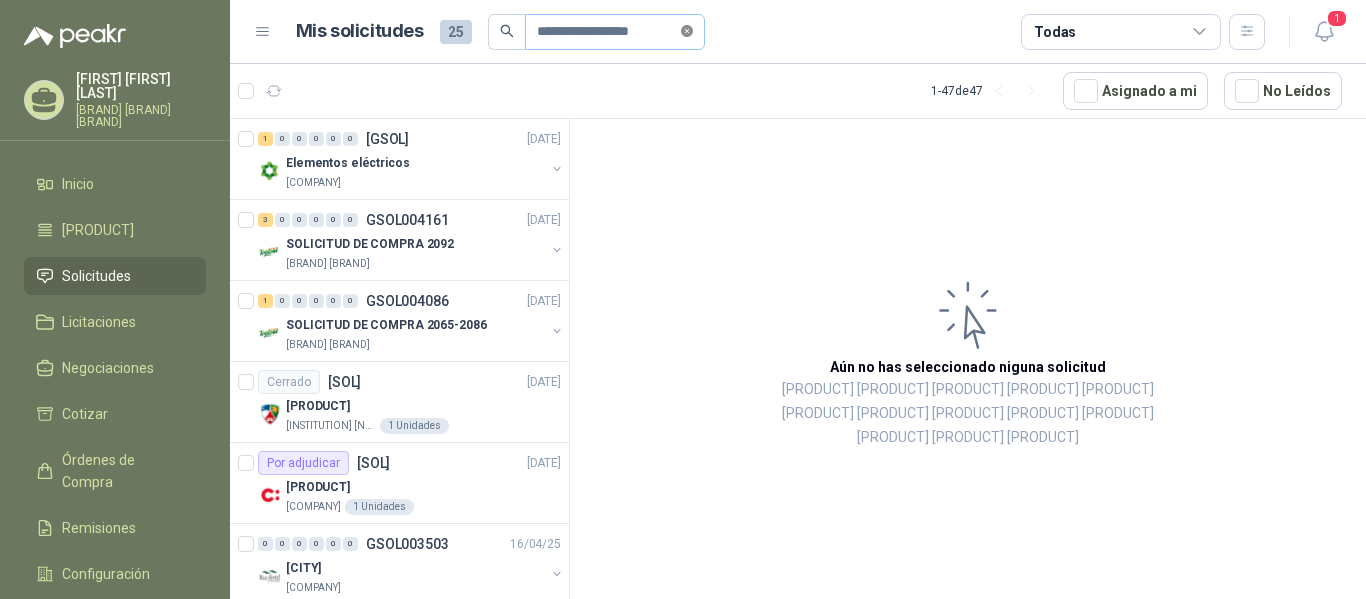 click at bounding box center [687, 31] 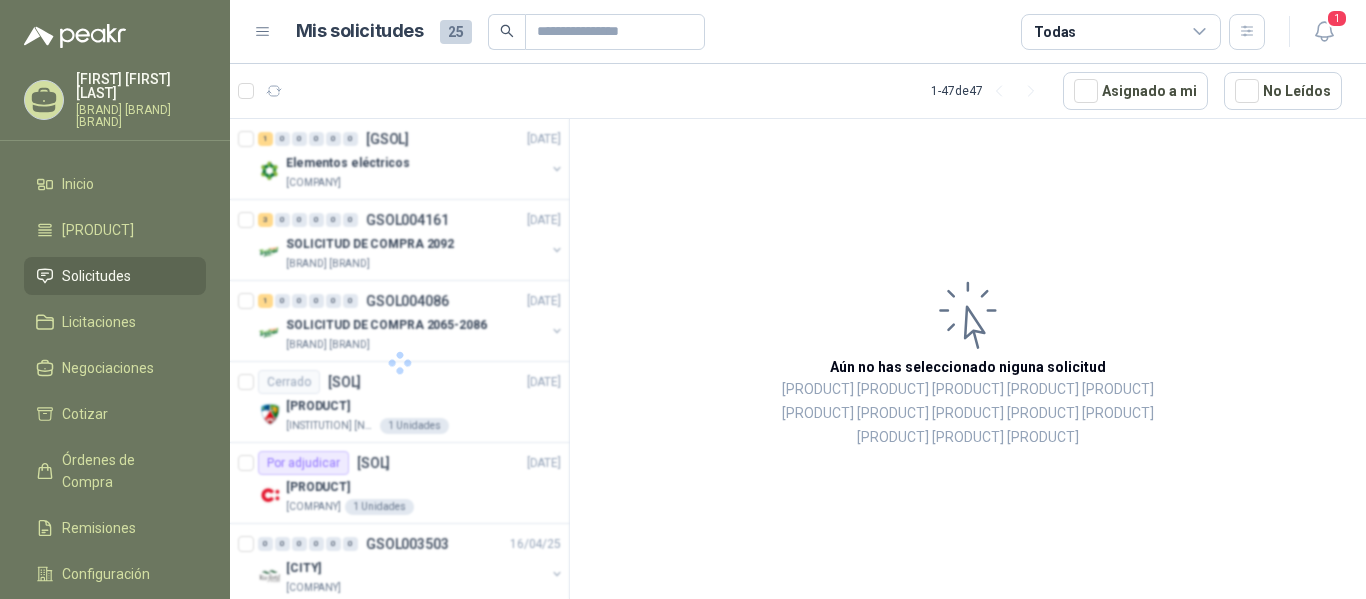 click on "Solicitudes" at bounding box center (115, 276) 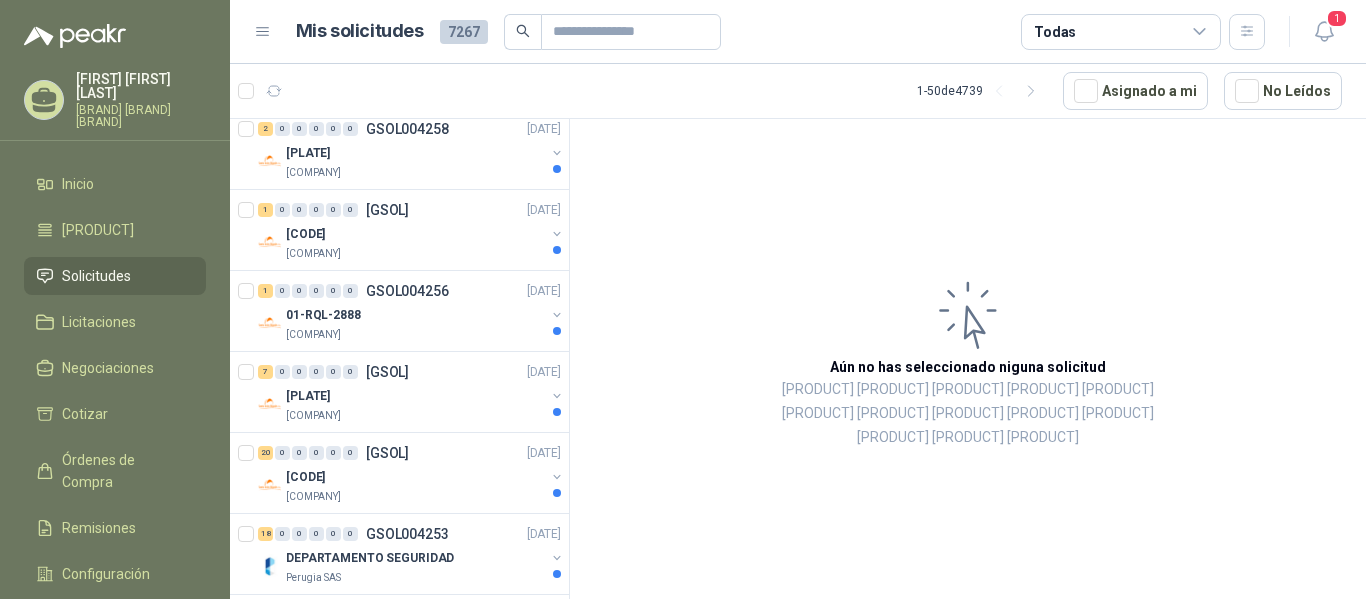 scroll, scrollTop: 1314, scrollLeft: 0, axis: vertical 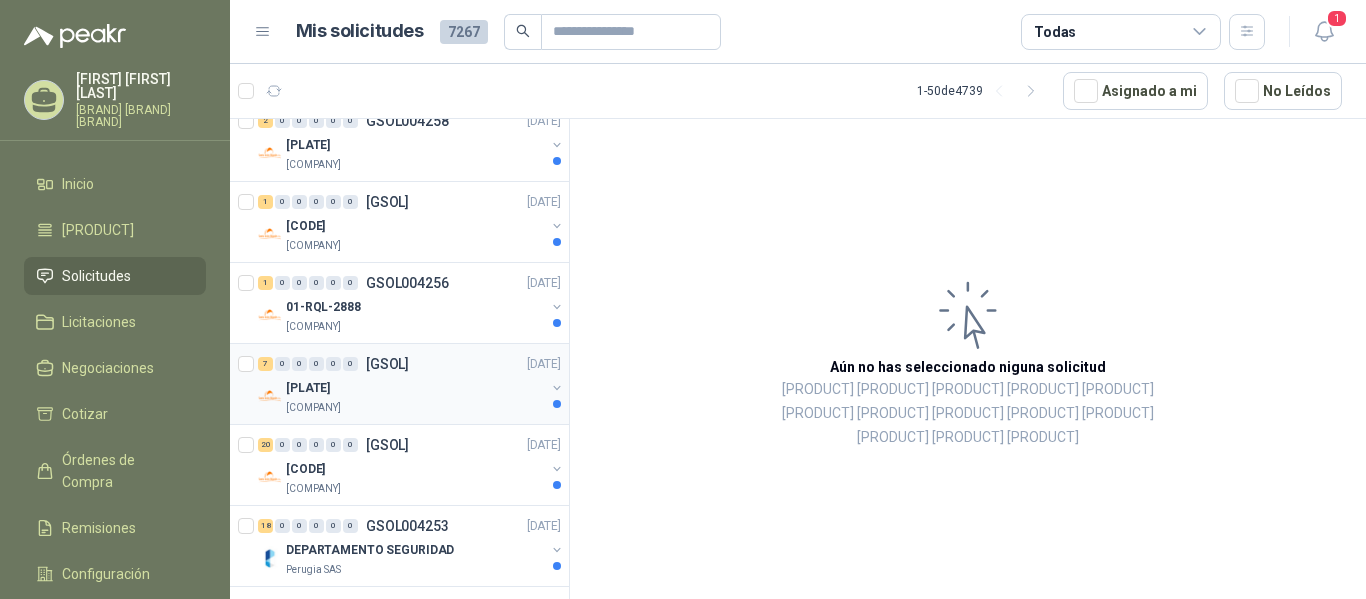 click on "[NUMBER]   [NUMBER]   [NUMBER]   [NUMBER]   [NUMBER]   [NUMBER]   [GSOL] [DATE]" at bounding box center [411, 364] 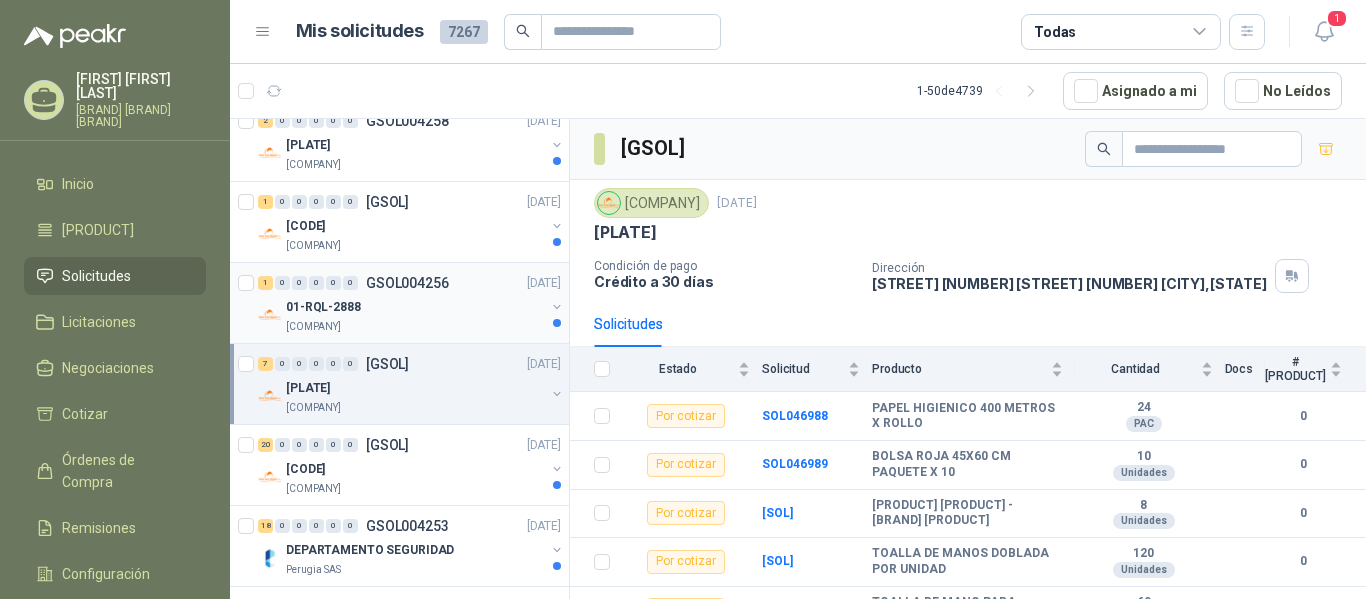 click on "[COMPANY]" at bounding box center (415, 327) 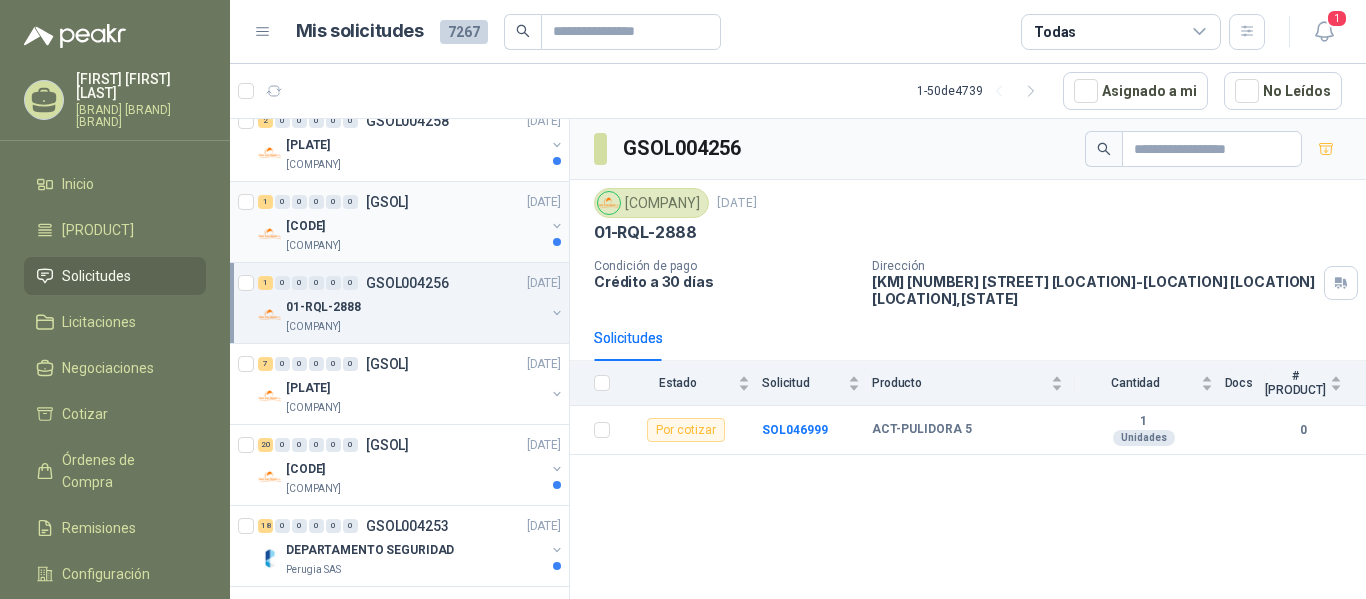 click on "[CODE]" at bounding box center [415, 226] 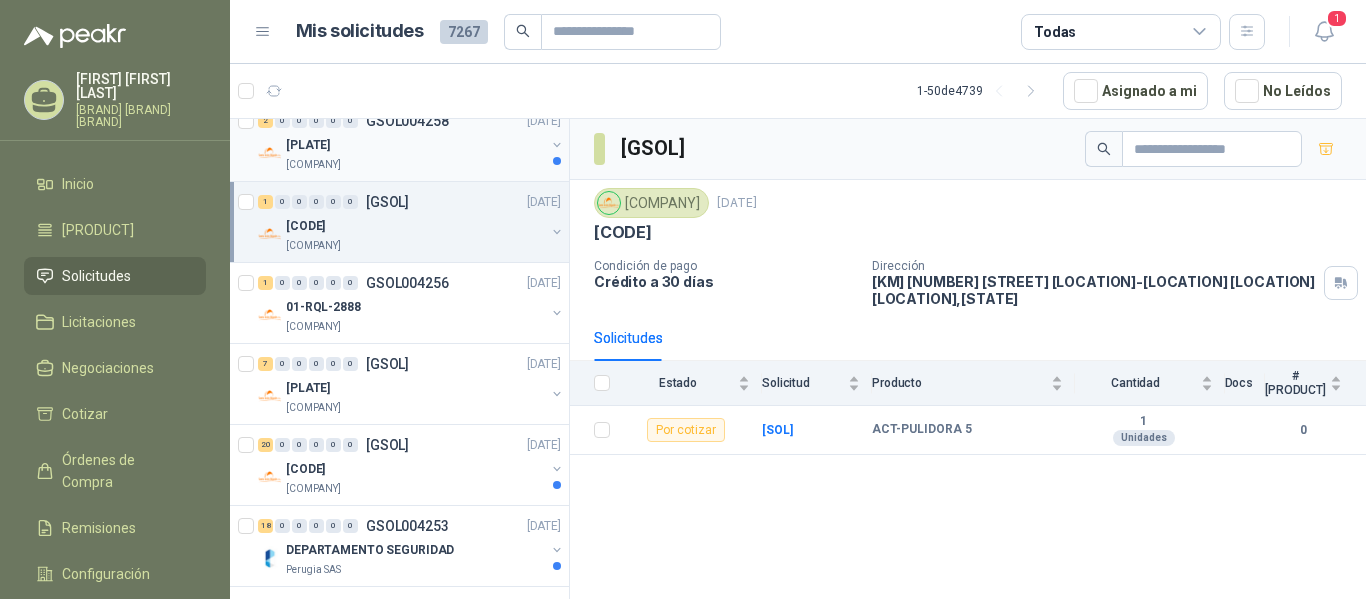 click on "[COMPANY]" at bounding box center (415, 165) 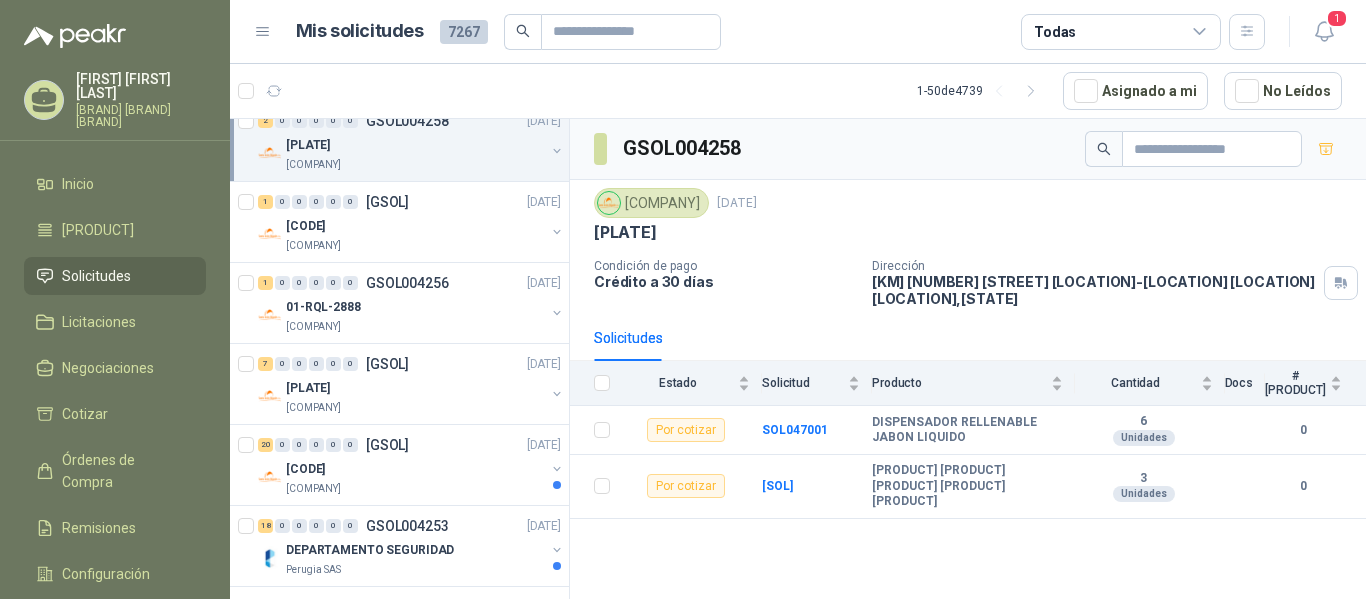 click on "Solicitudes" at bounding box center (115, 276) 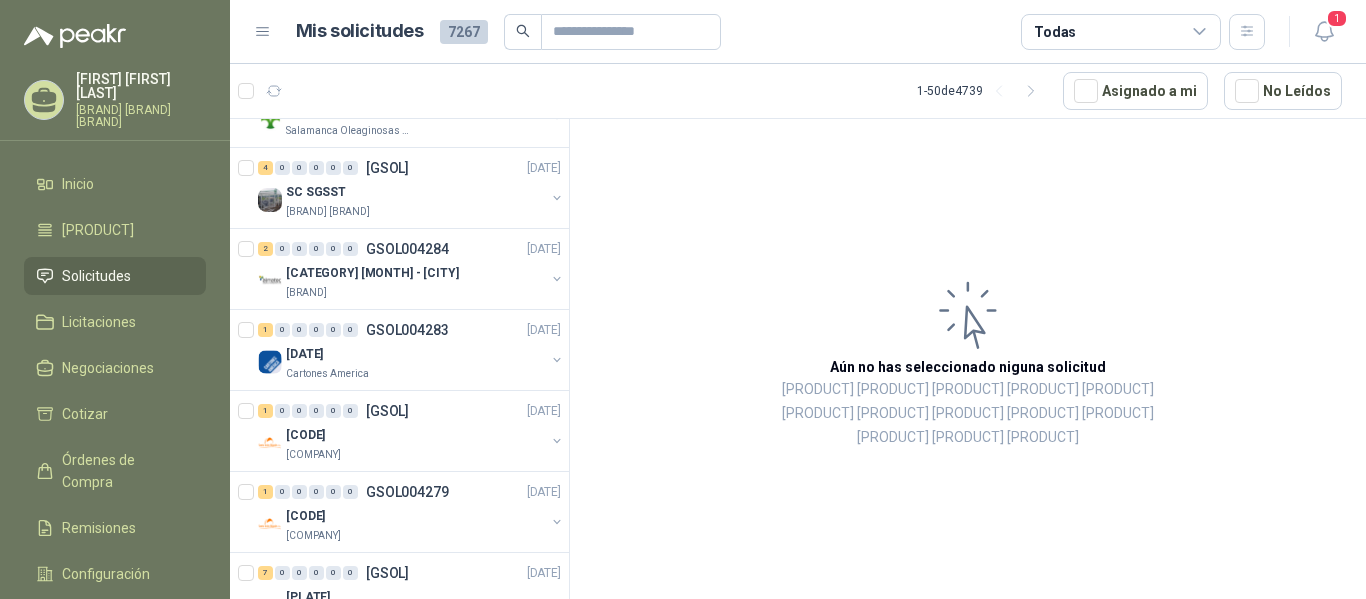 scroll, scrollTop: 0, scrollLeft: 0, axis: both 